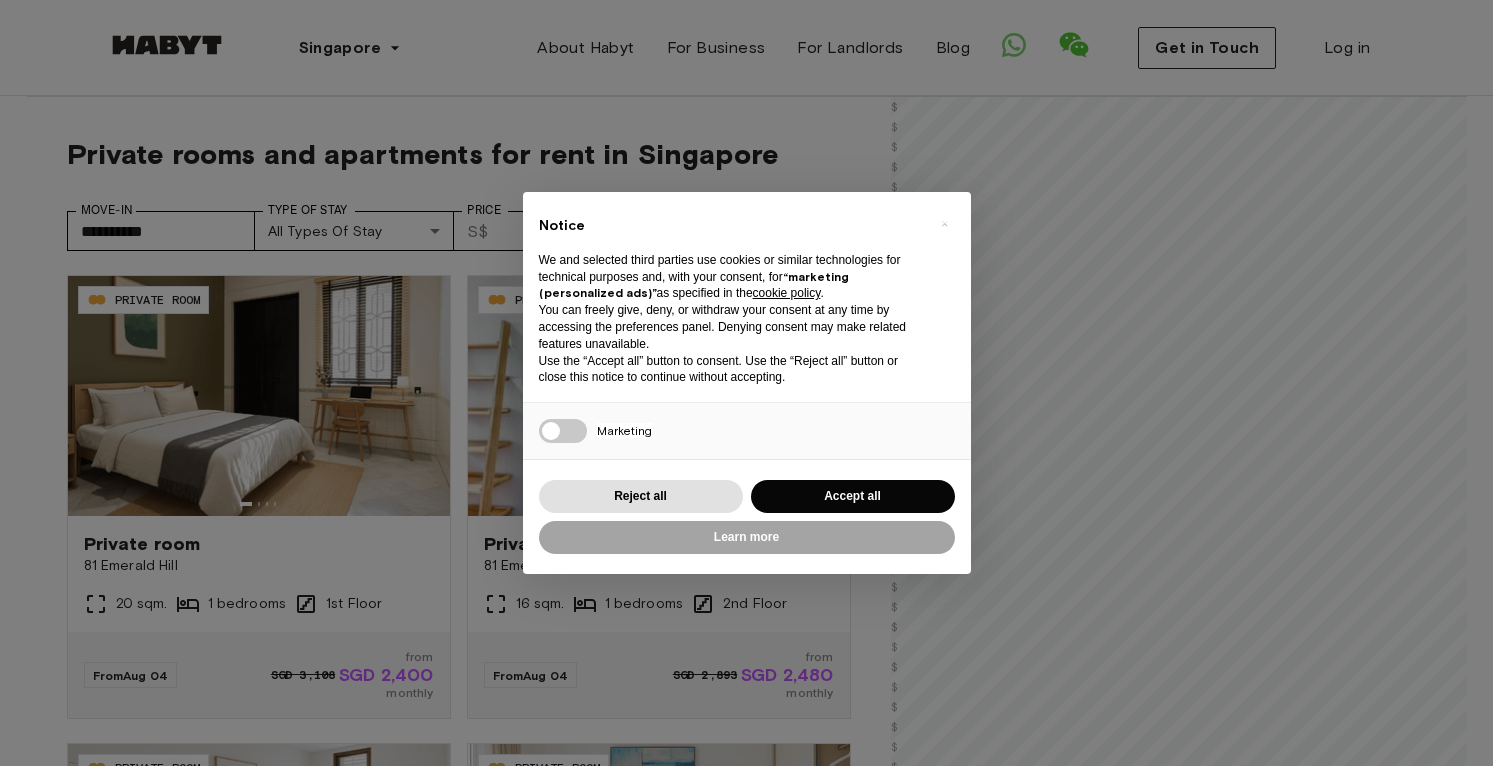 scroll, scrollTop: 0, scrollLeft: 0, axis: both 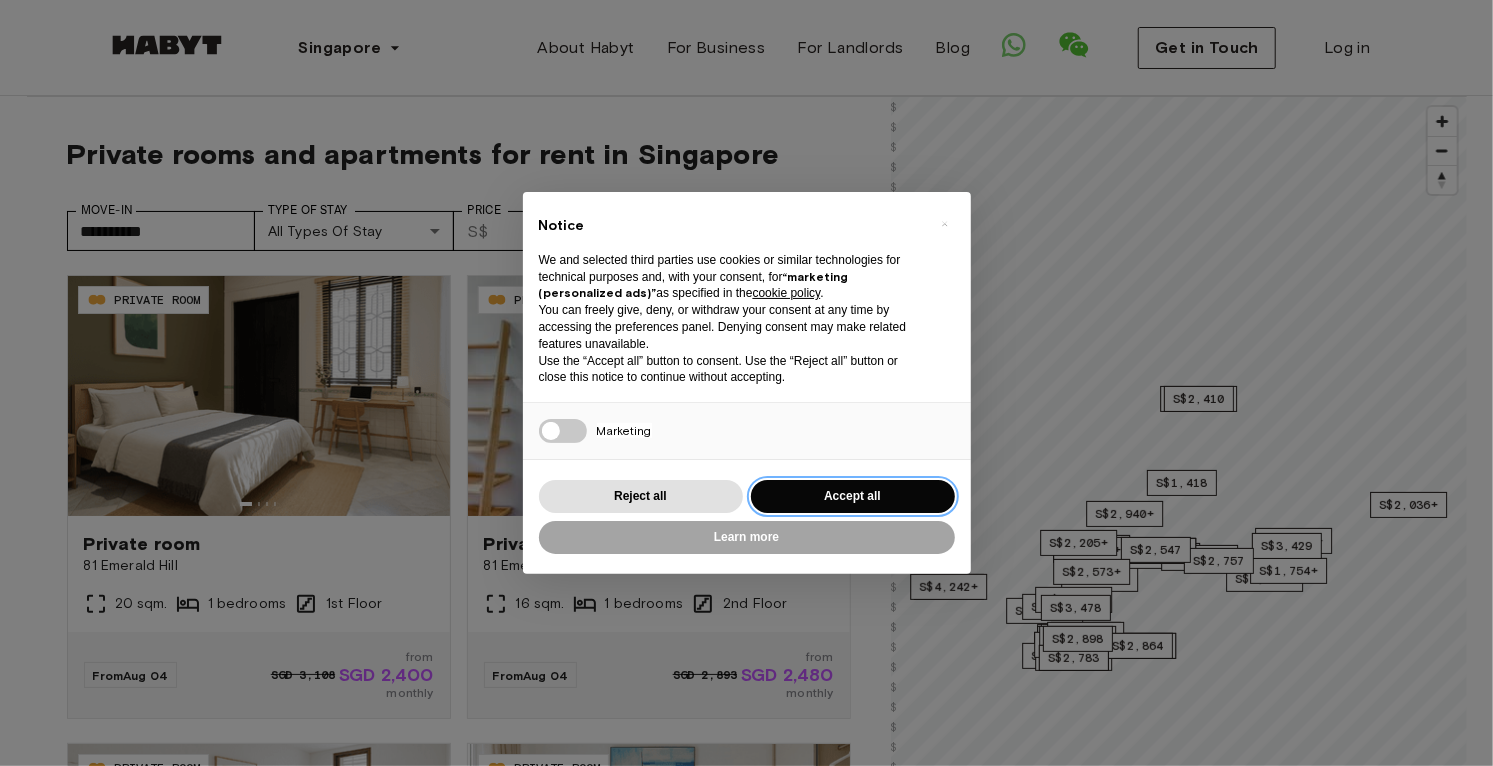 click on "Accept all" at bounding box center (853, 496) 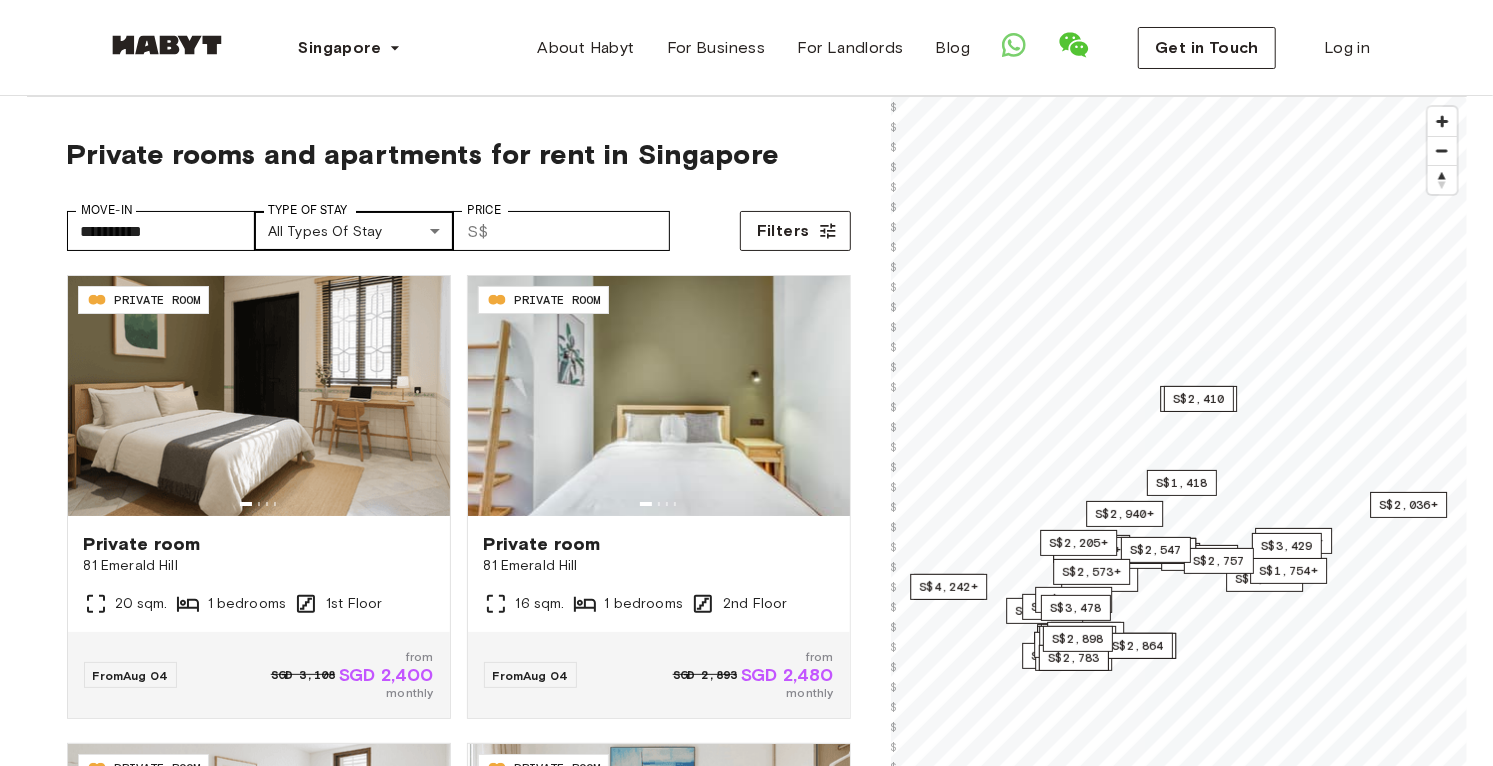 click on "**********" at bounding box center (746, 2328) 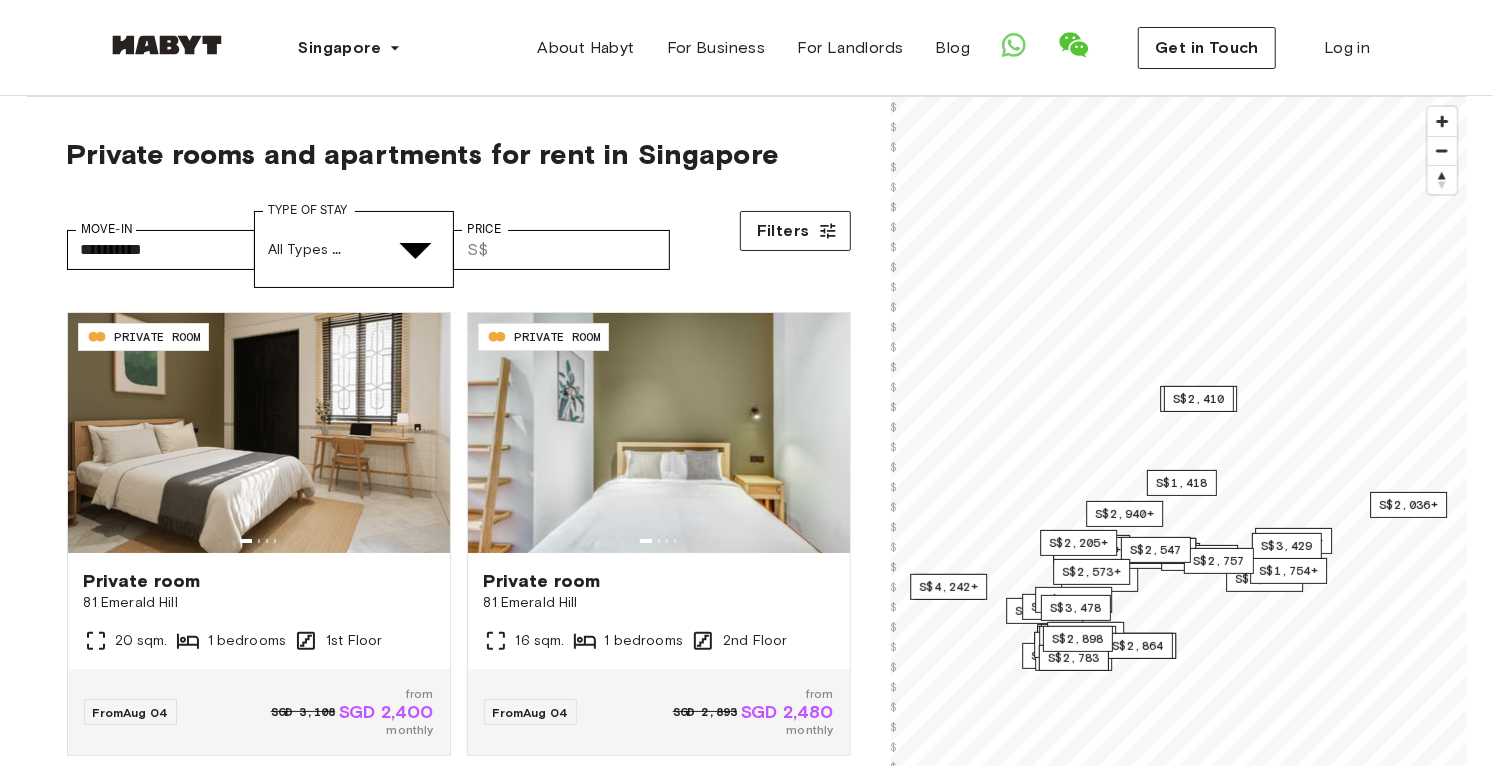 click at bounding box center [746, 4710] 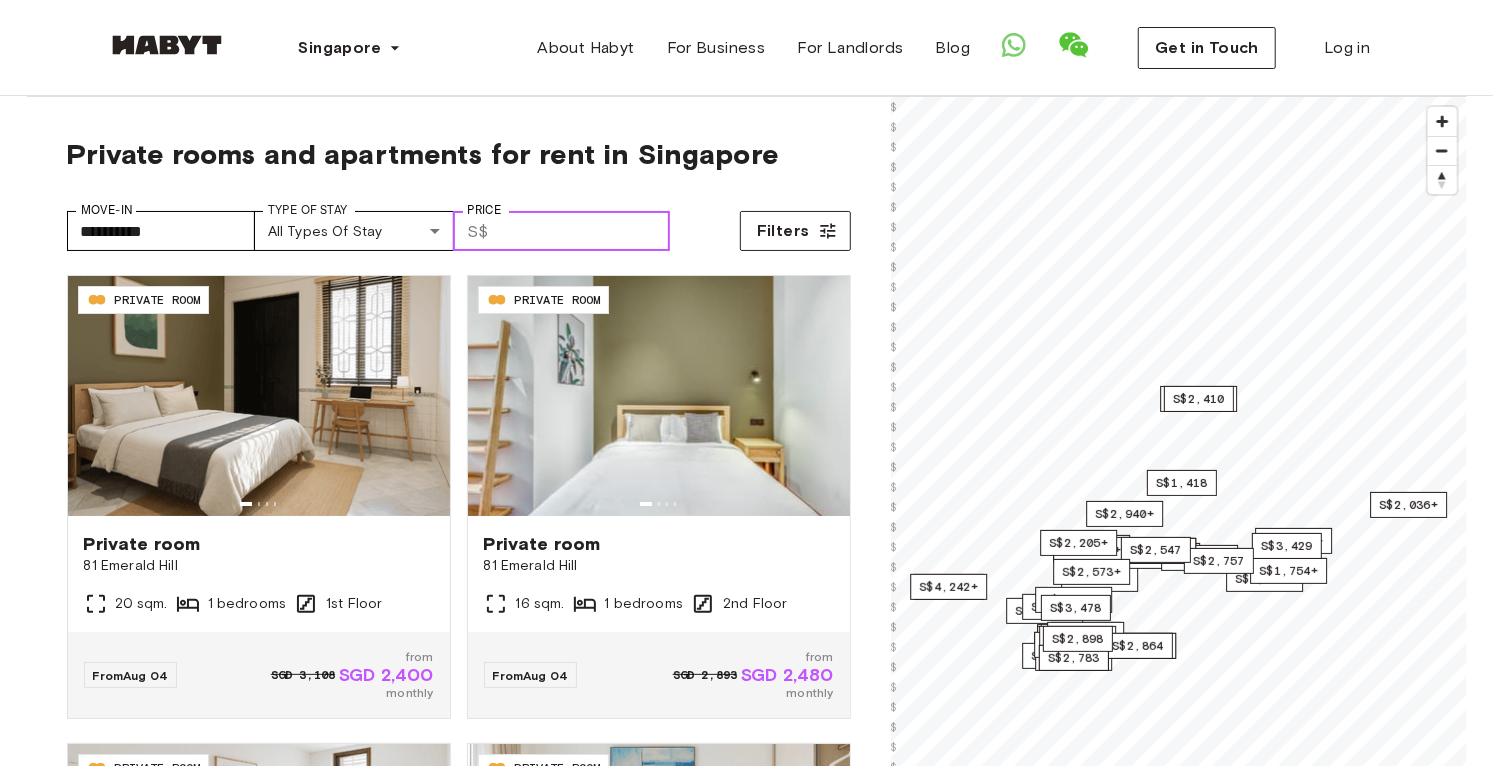 click on "Price" at bounding box center (583, 231) 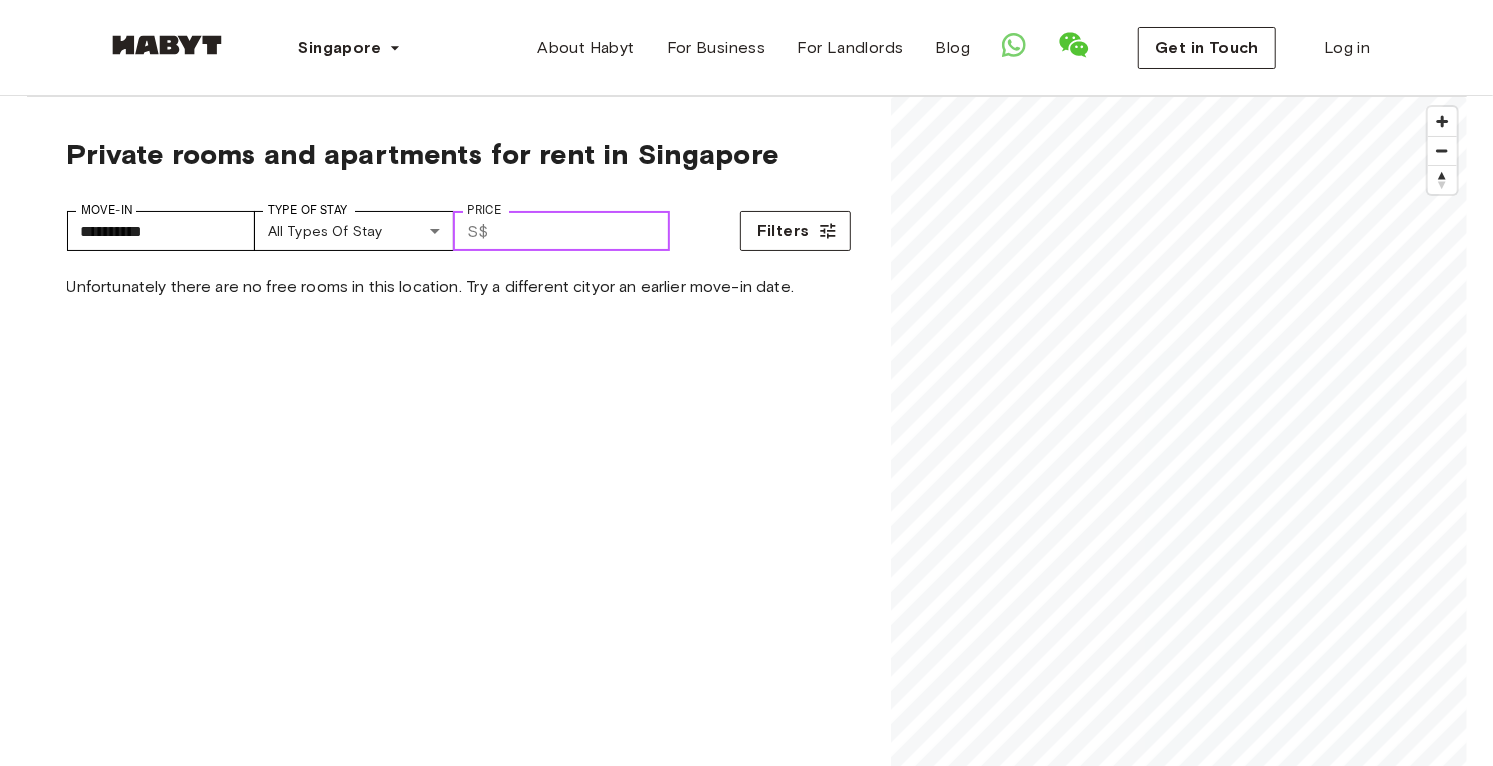 click on "****" at bounding box center (583, 231) 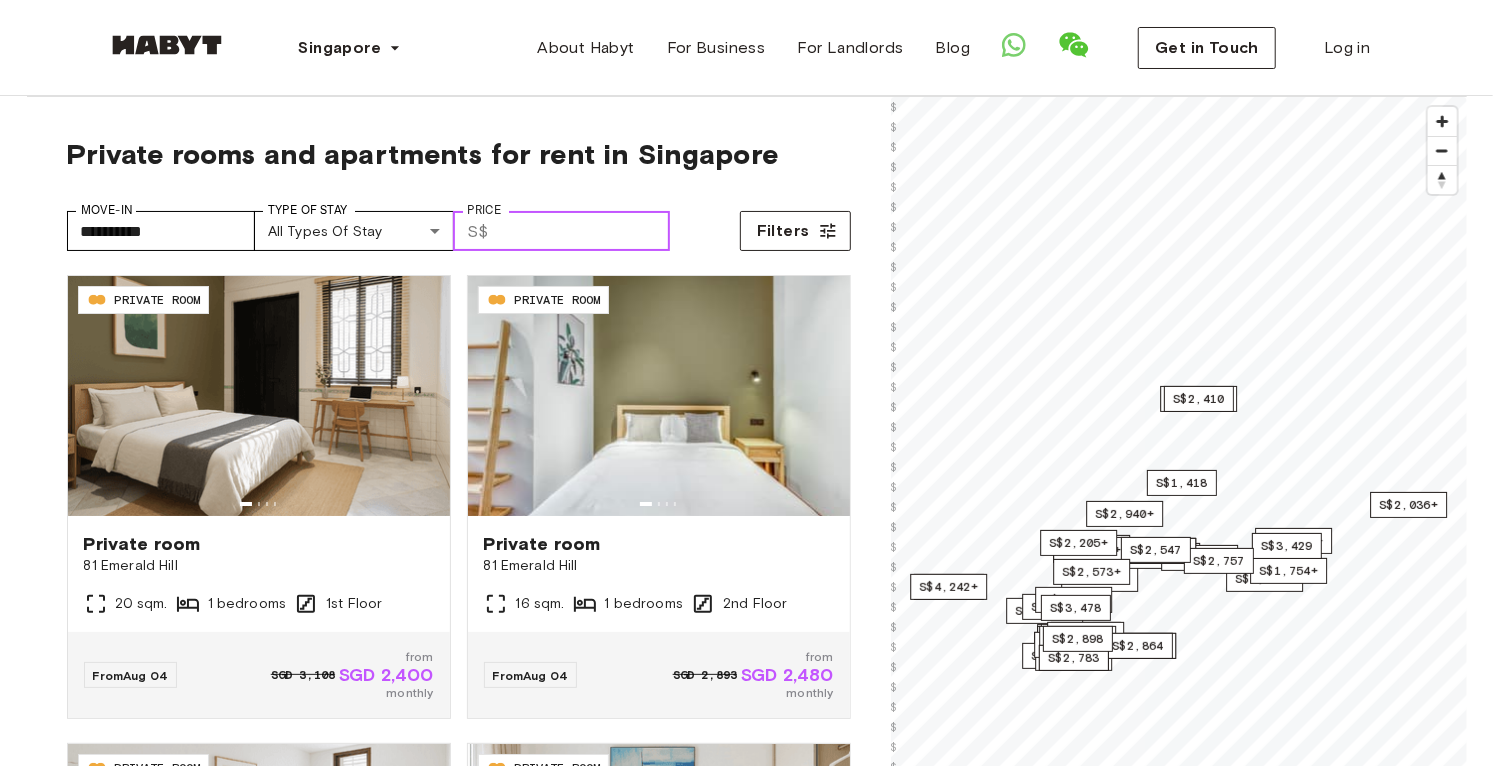 type 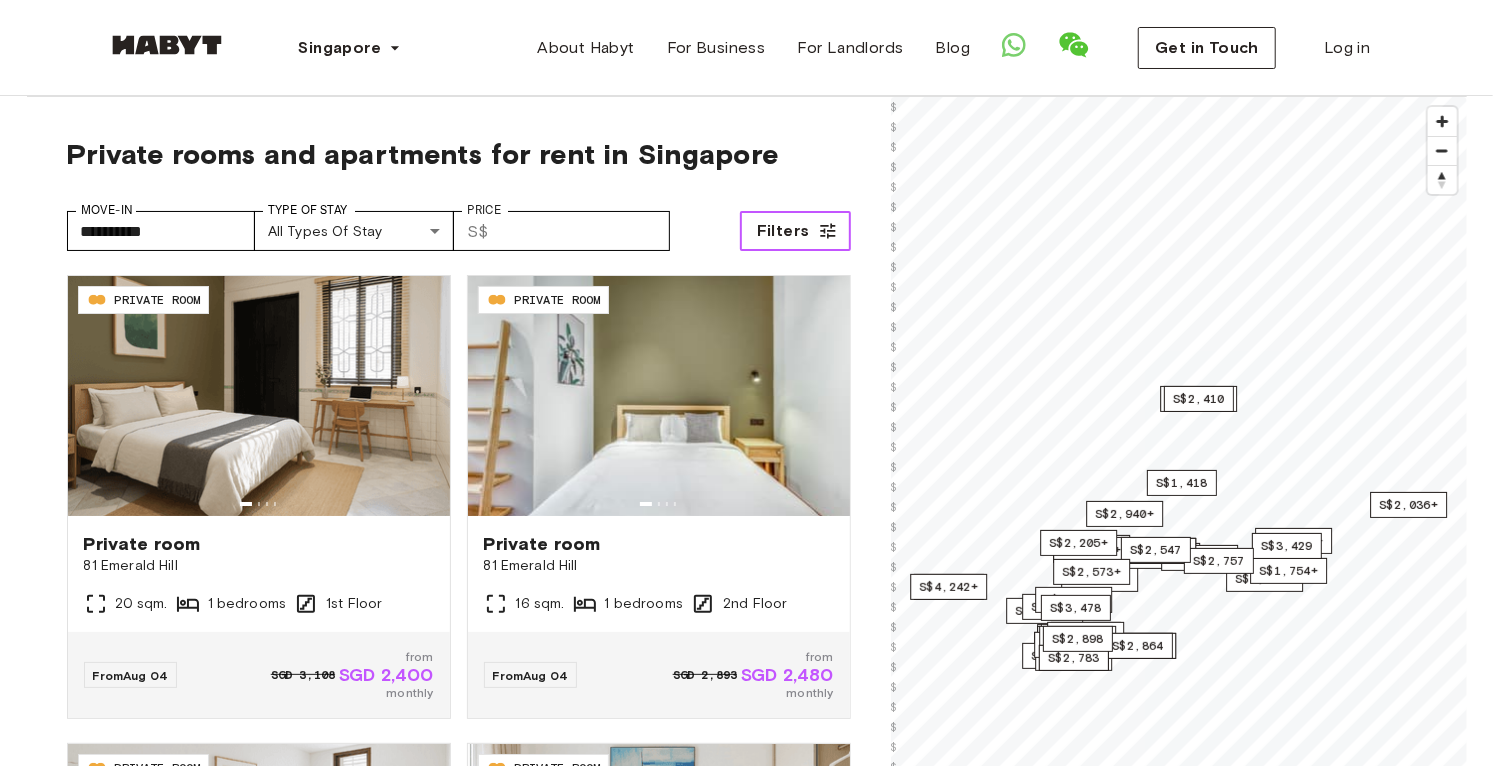 click on "Filters" at bounding box center (783, 231) 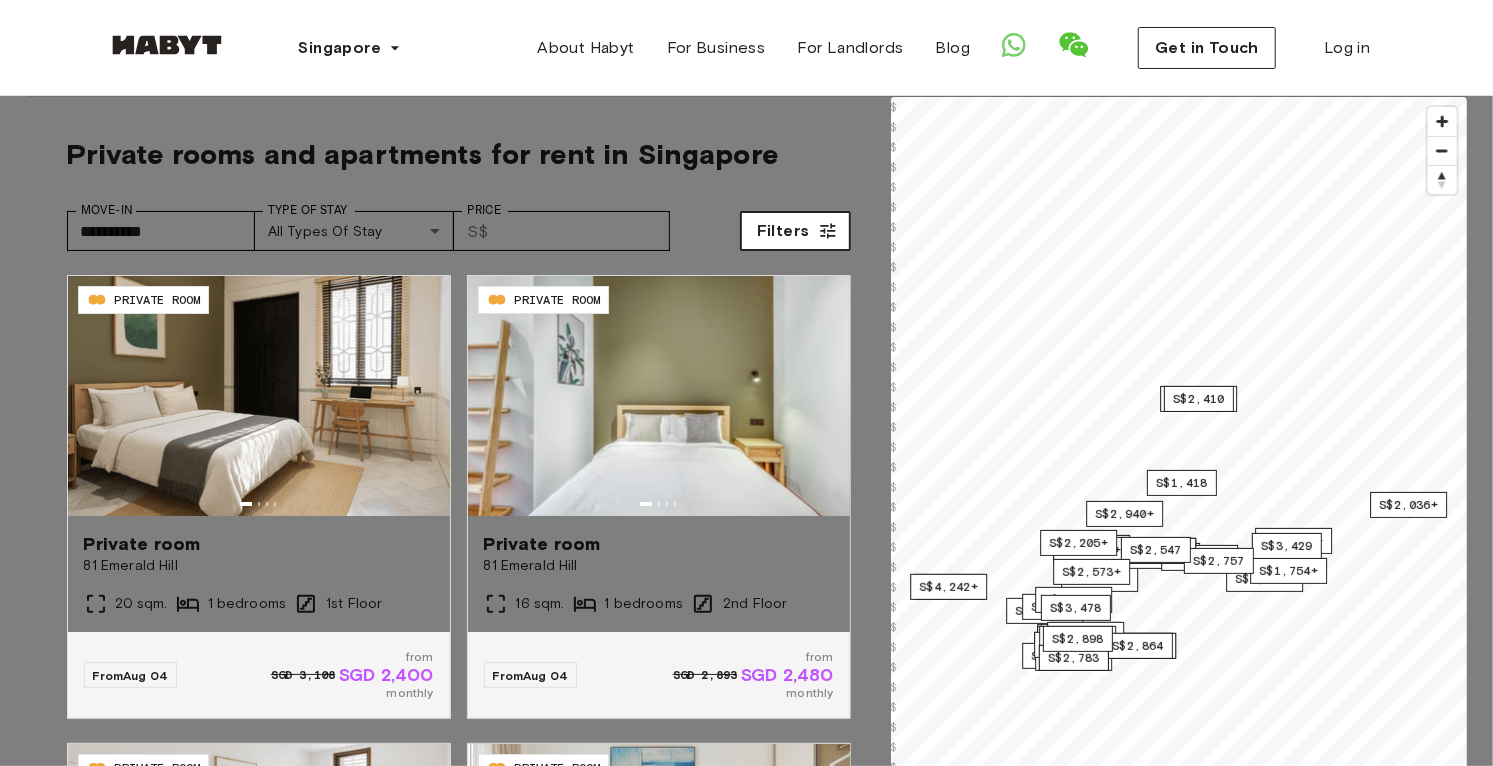 type on "****" 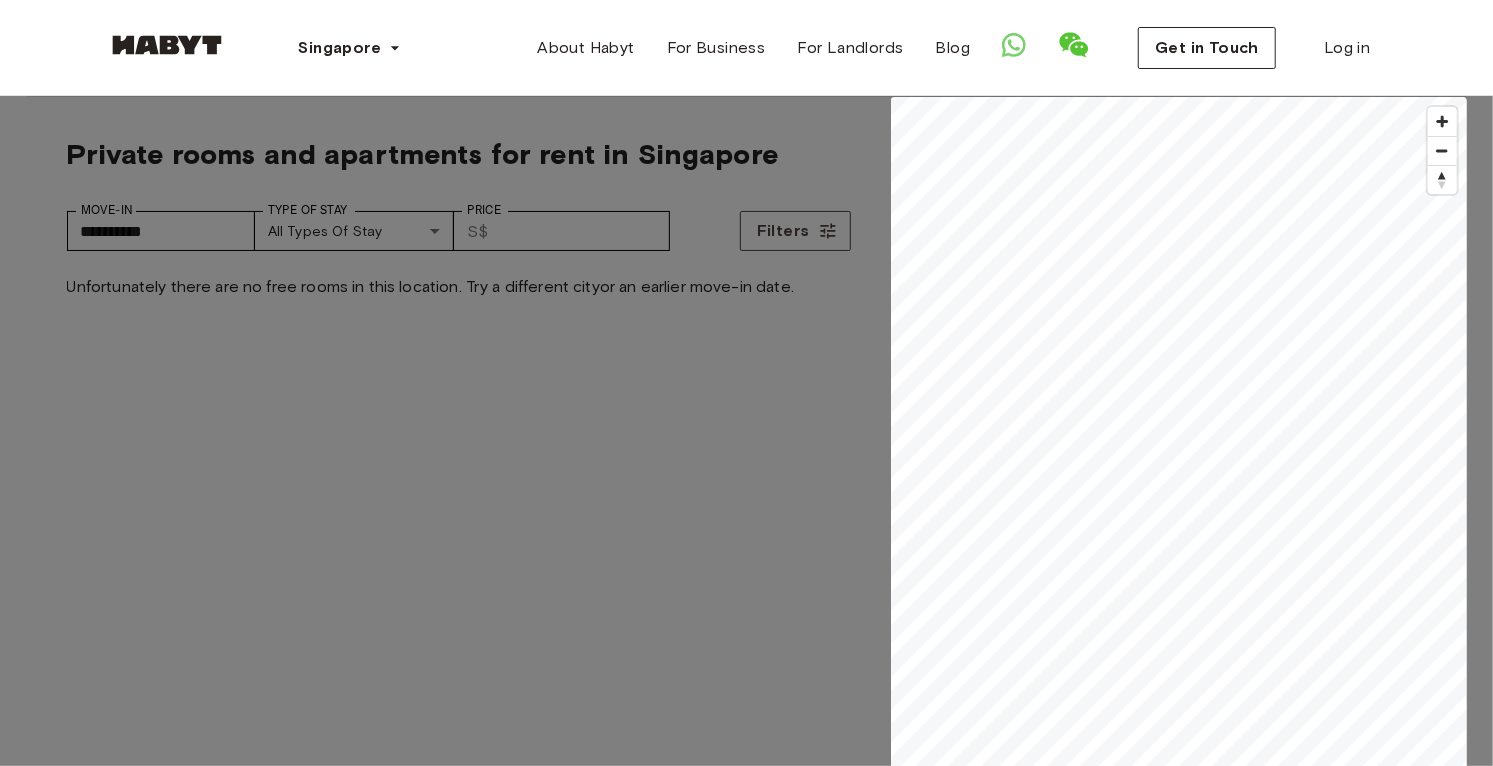 click on "Apply" at bounding box center [140, 7559] 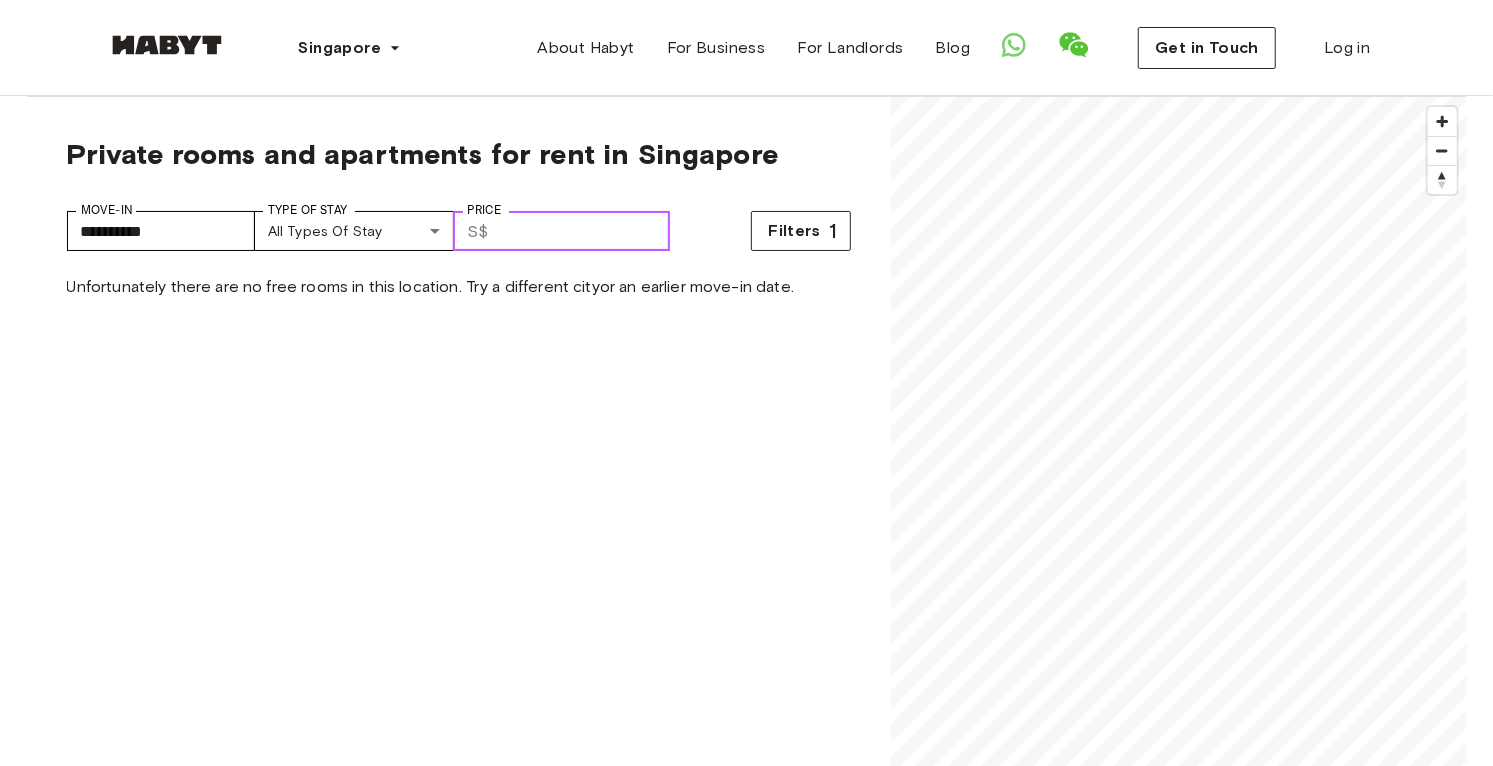 click on "****" at bounding box center [583, 231] 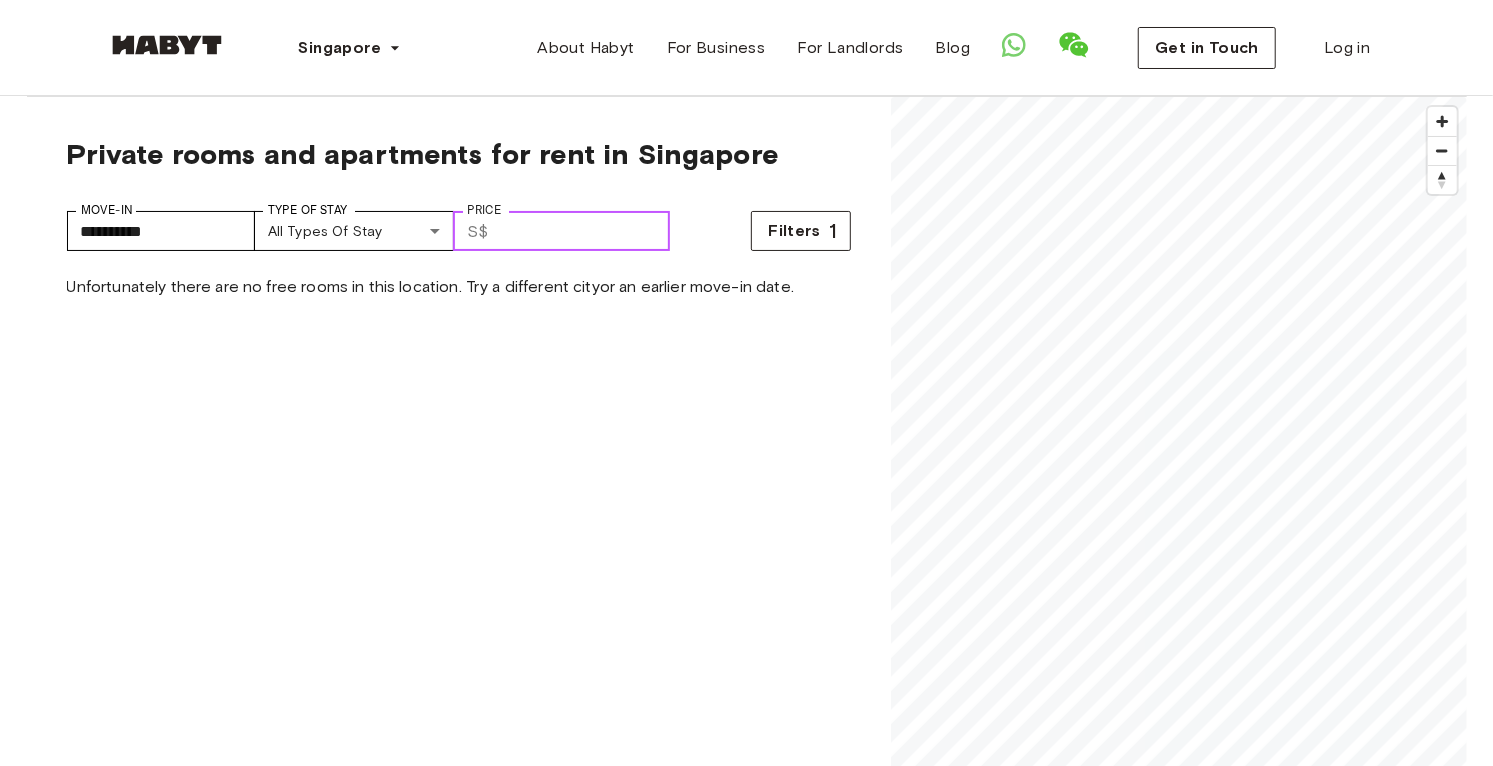 type on "*" 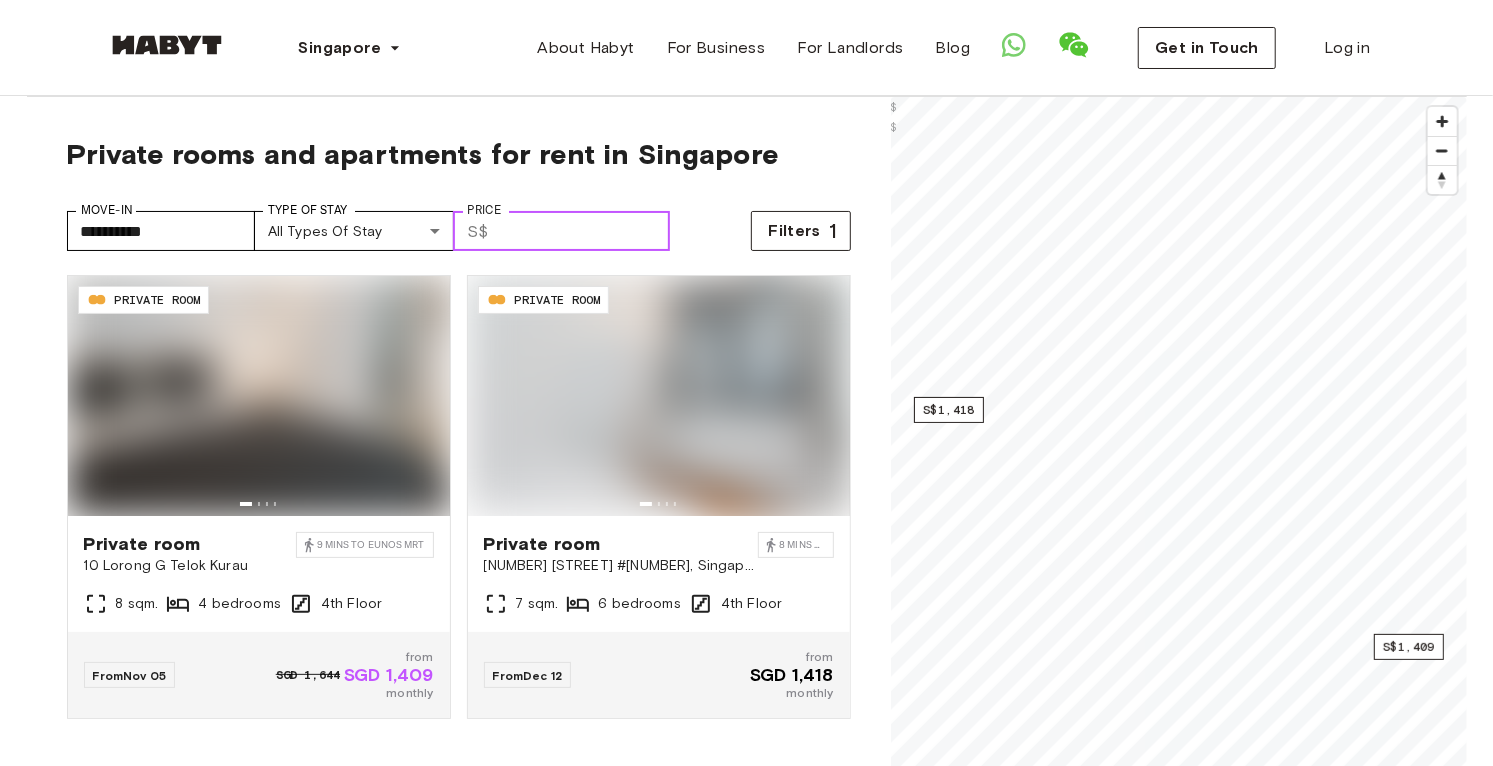 type on "****" 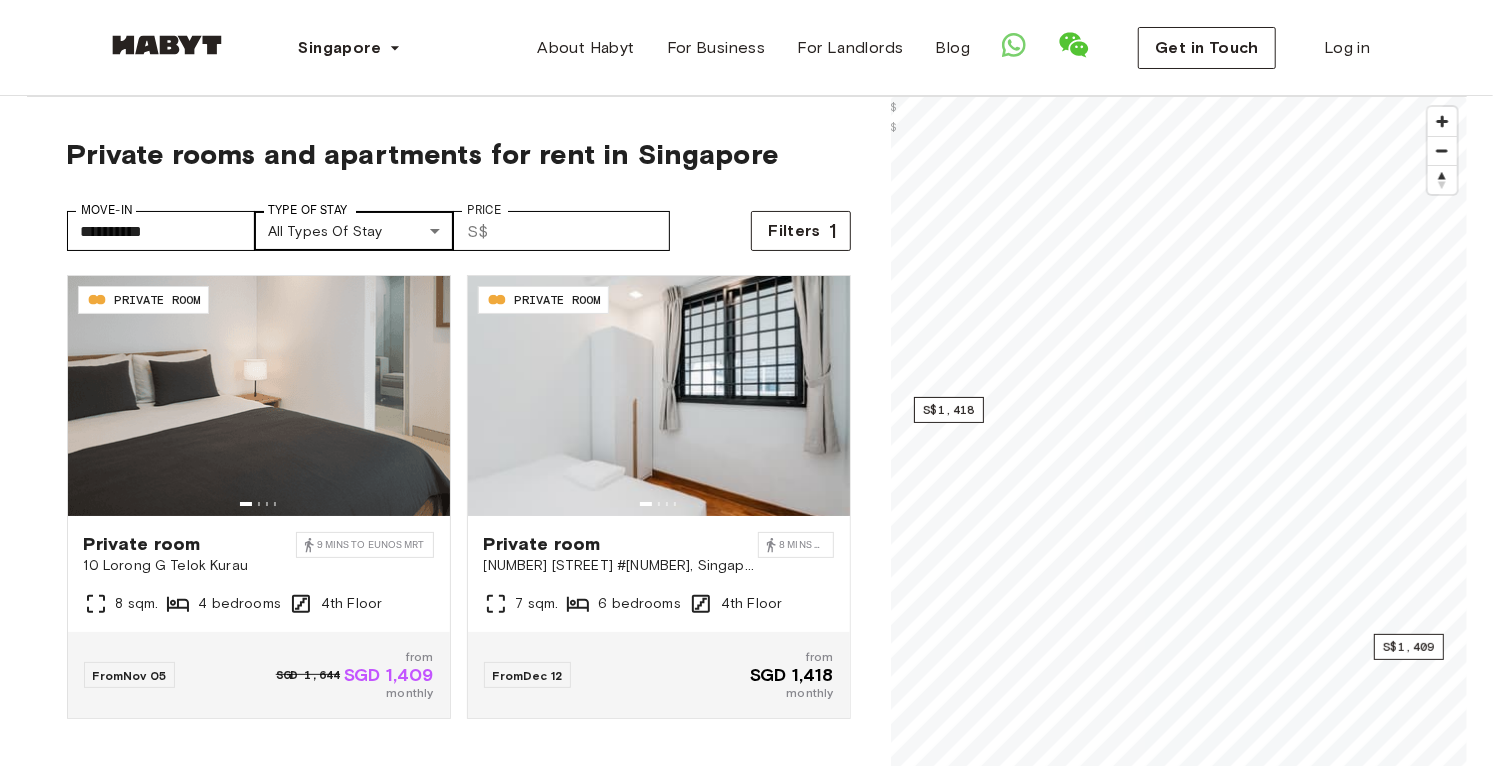click on "**********" at bounding box center [746, 2328] 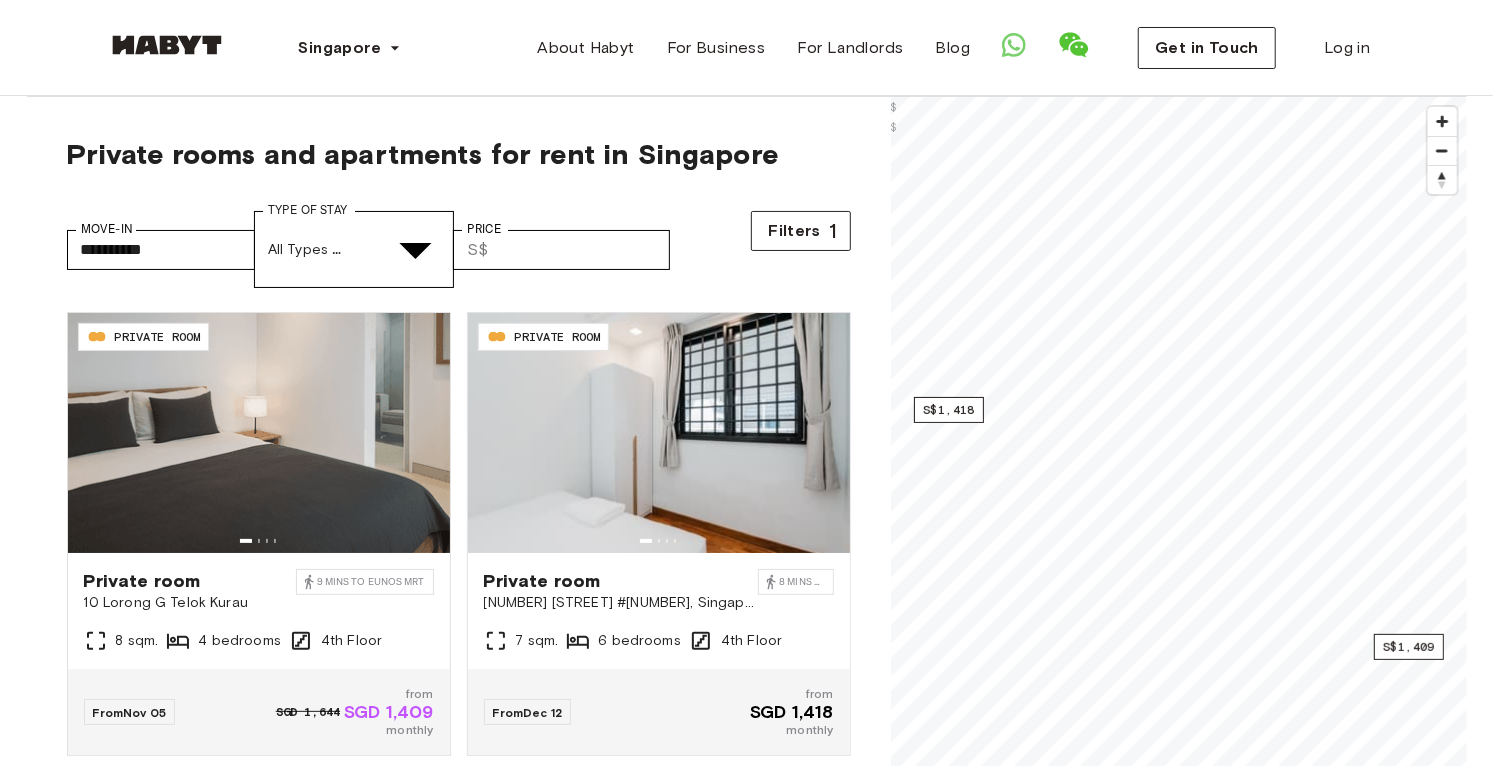 click at bounding box center (746, 4710) 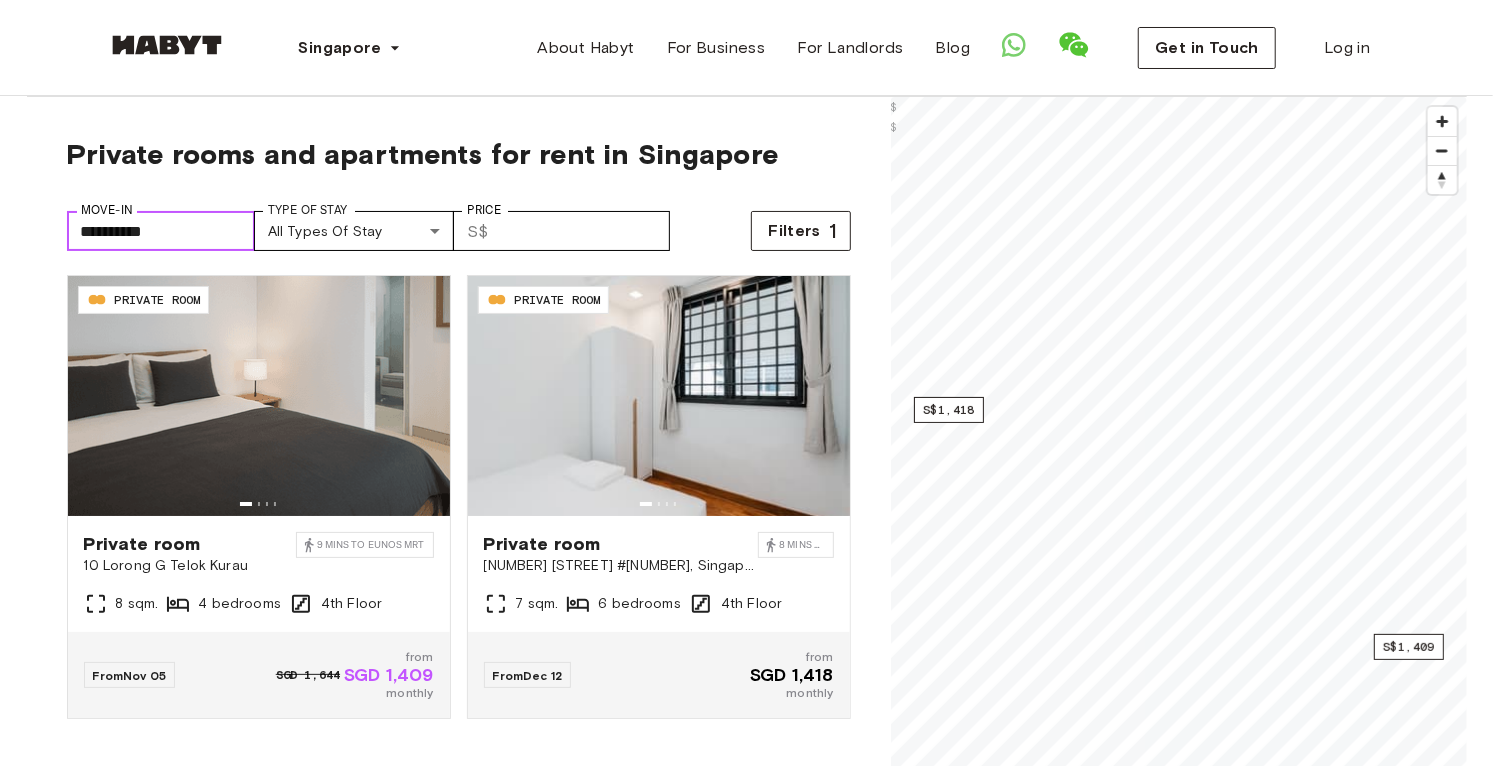 click on "**********" at bounding box center (161, 231) 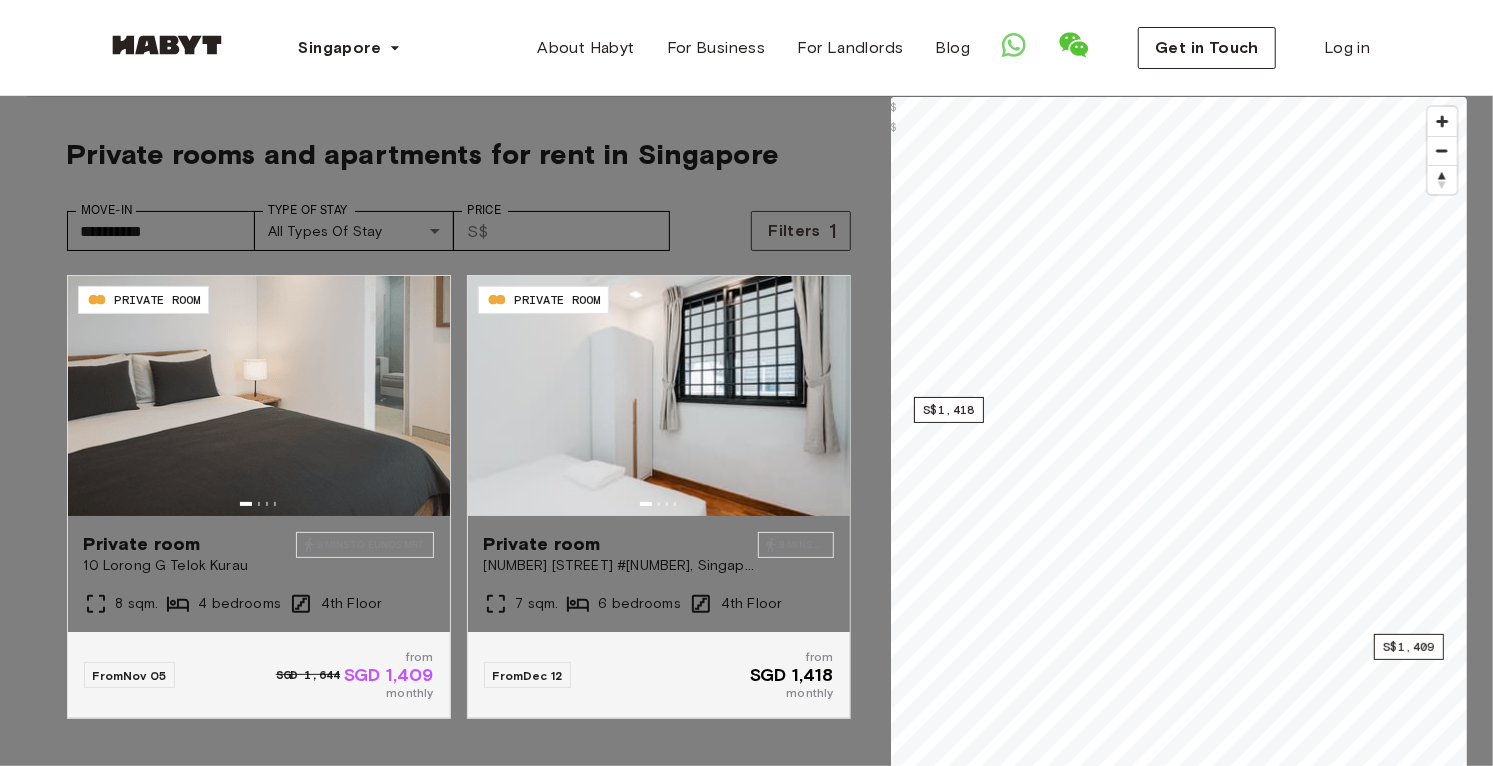 click on "20" at bounding box center (187, 4857) 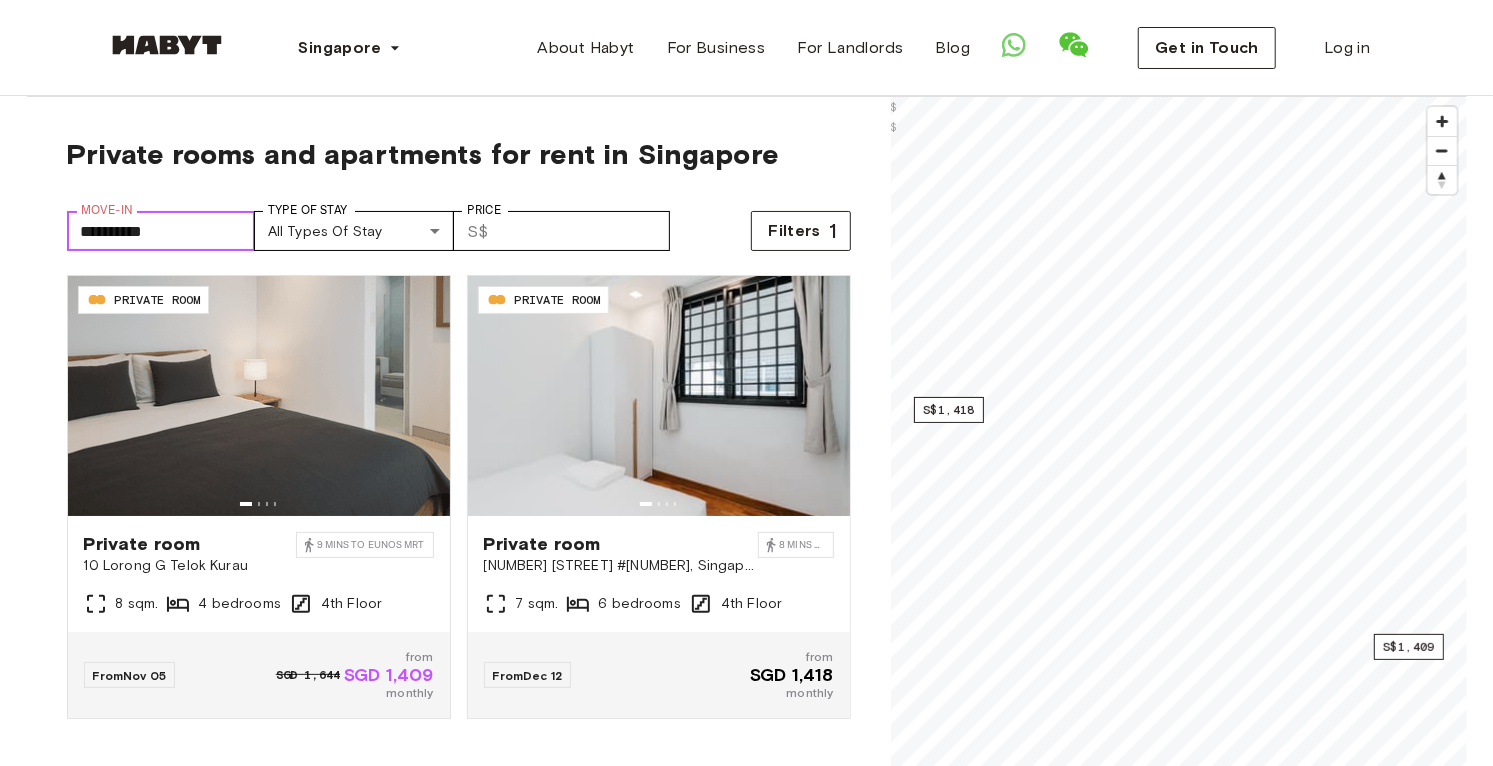 click on "**********" at bounding box center [161, 231] 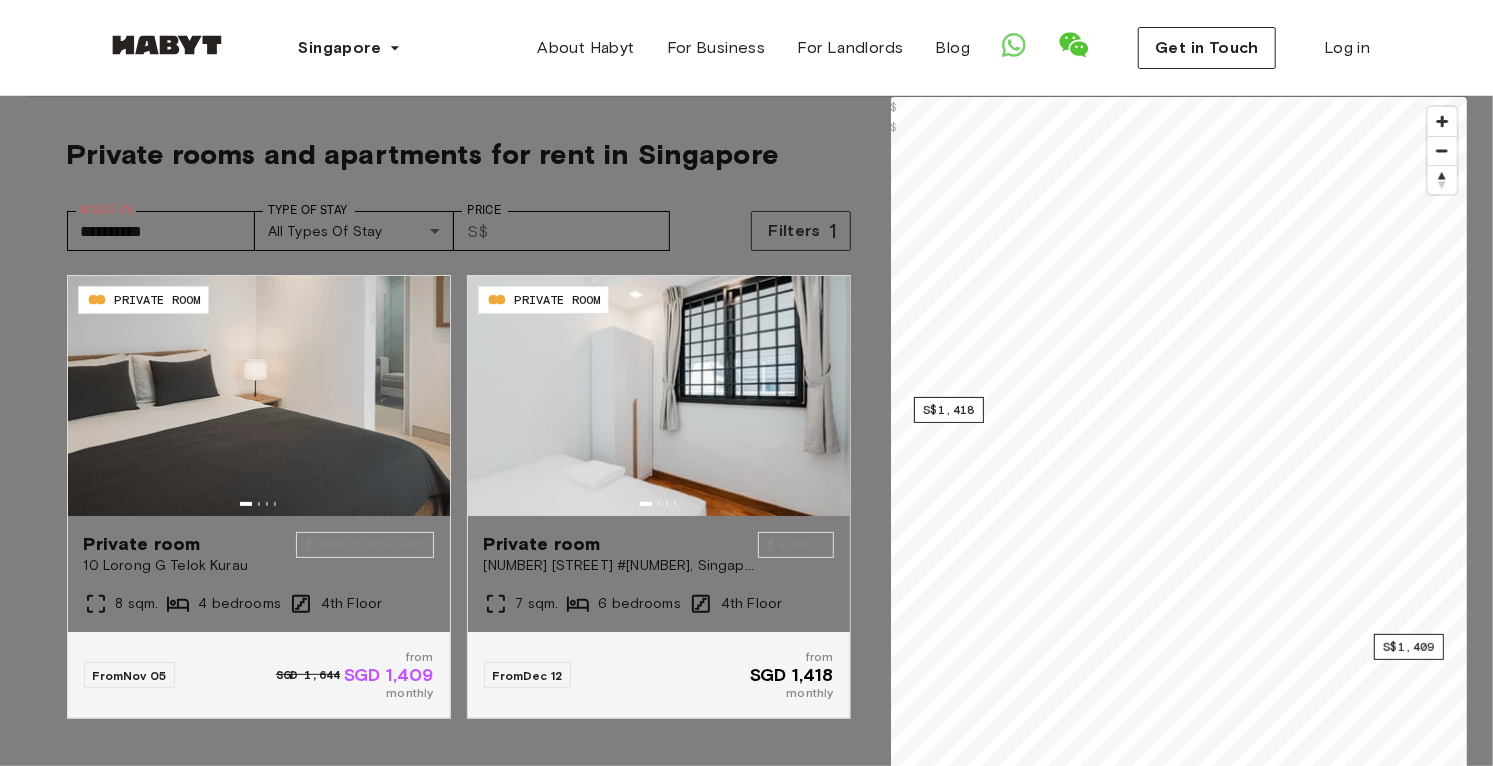 click on "20" at bounding box center [269, 4857] 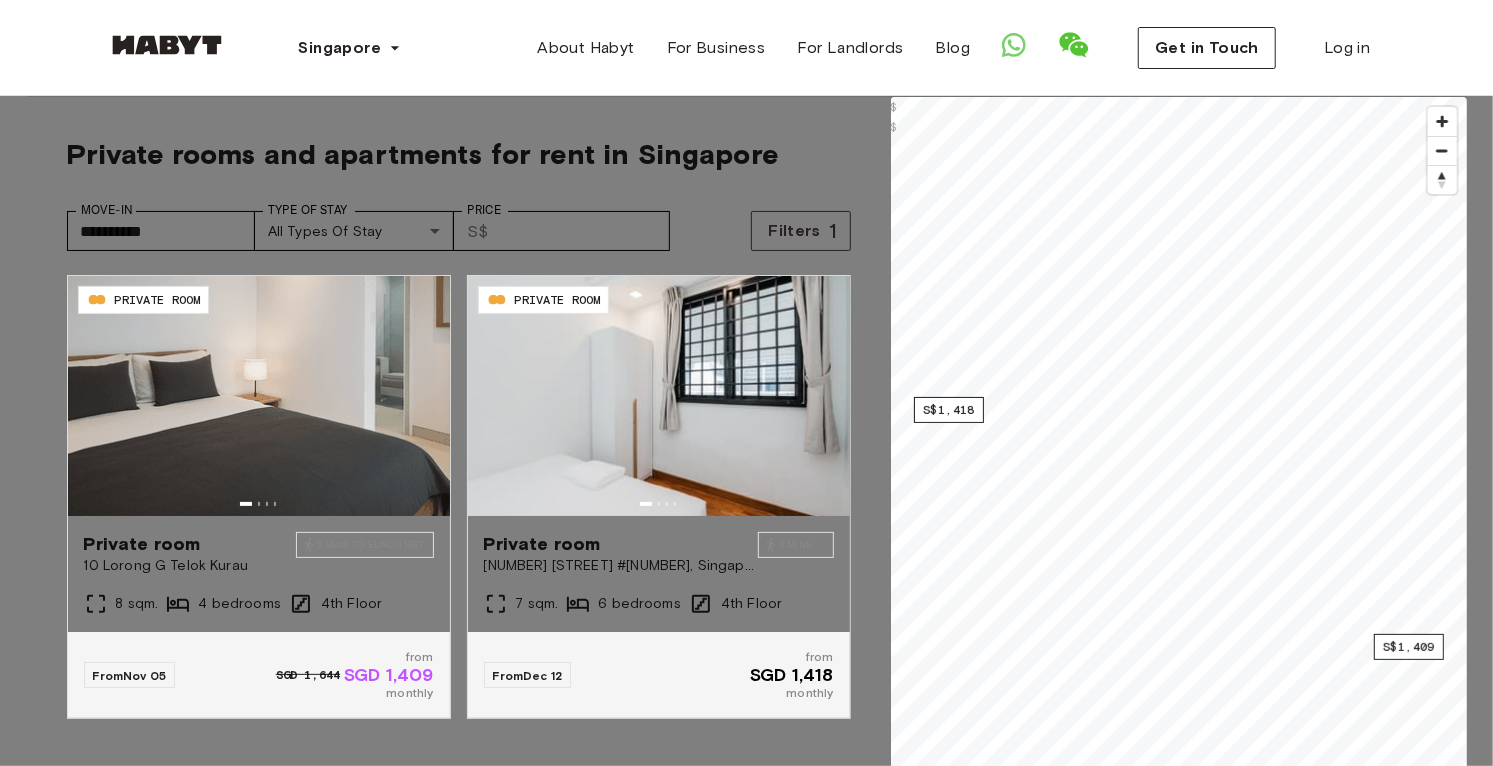 click on "20" at bounding box center [269, 4857] 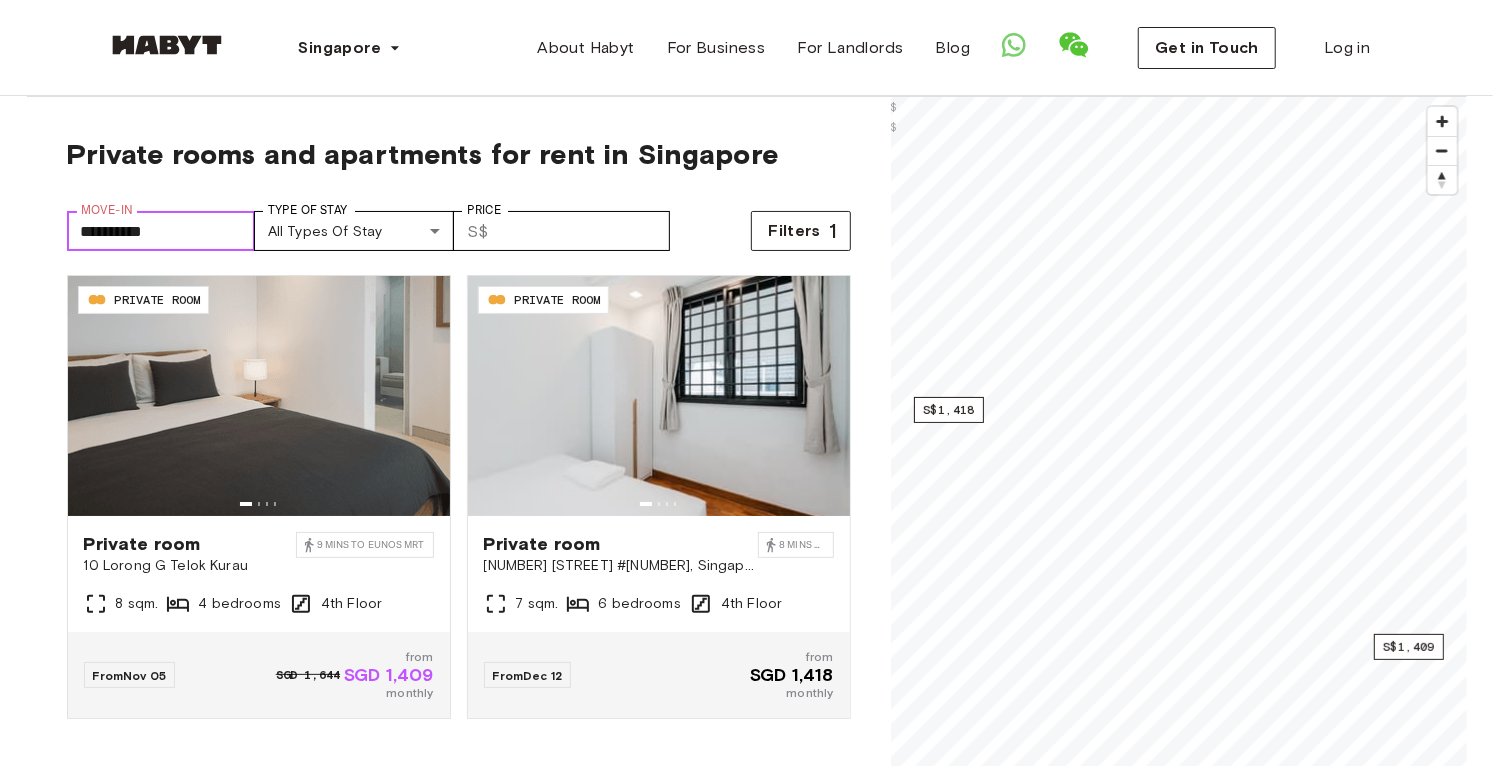 click on "**********" at bounding box center [161, 231] 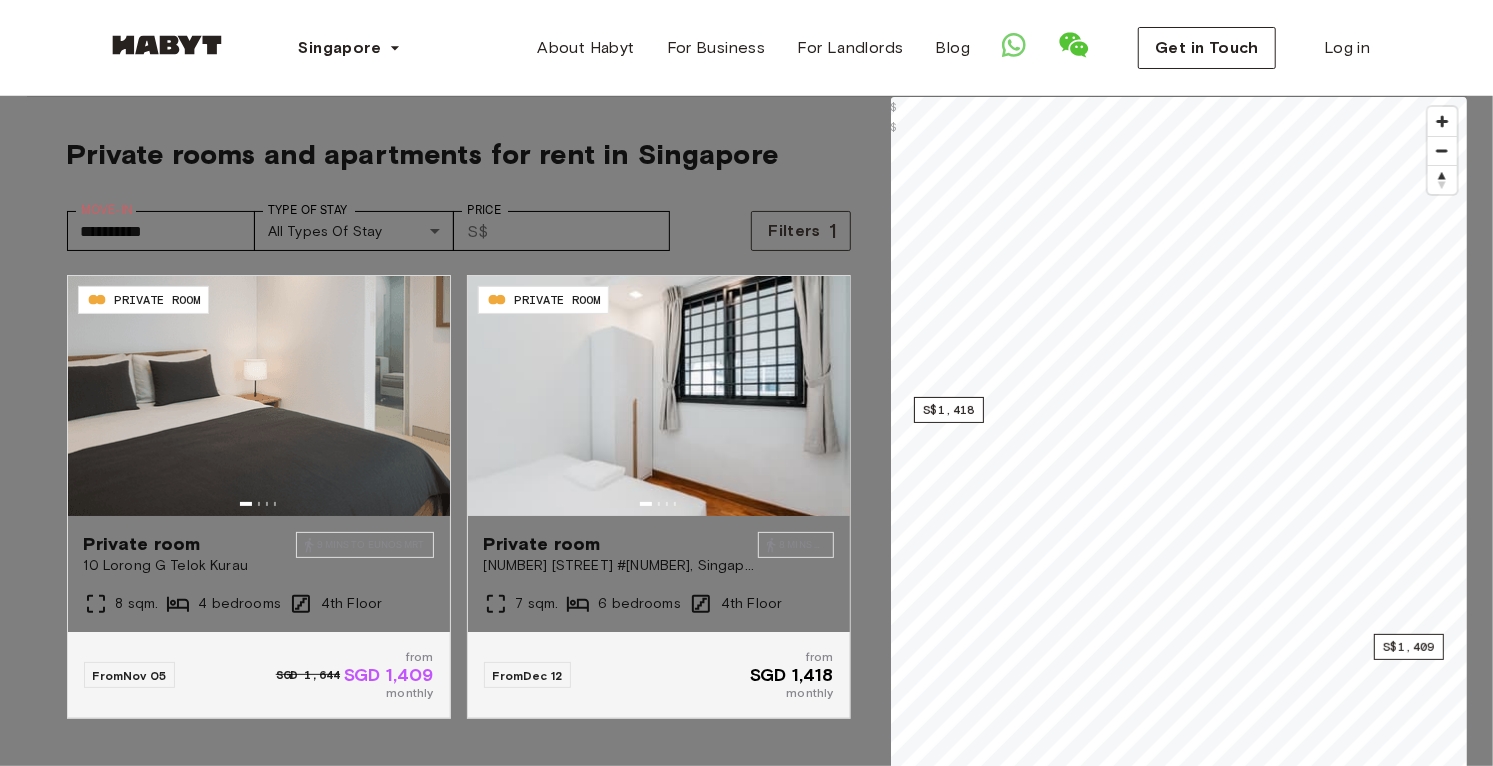 click on "20" at bounding box center (269, 4857) 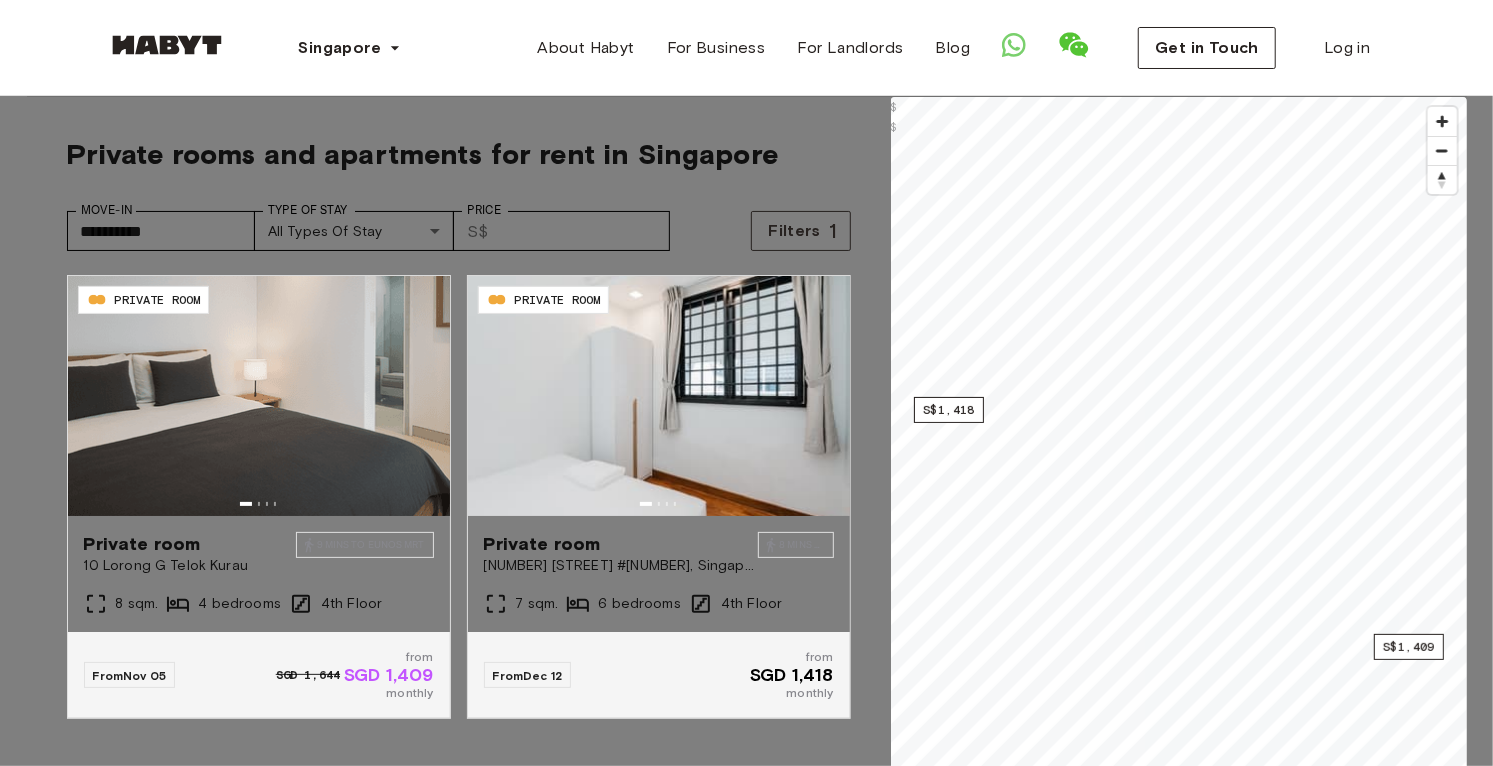 click on "Move-In [DAY], [MONTH] [DAY] [MONTH] [YEAR] S M T W T F S 1 2 3 4 5 6 7 8 9 10 11 12 13 14 15 16 17 18 19 20 21 22 23 24 25 26 27 28 29 30 31 Today" at bounding box center (746, 4799) 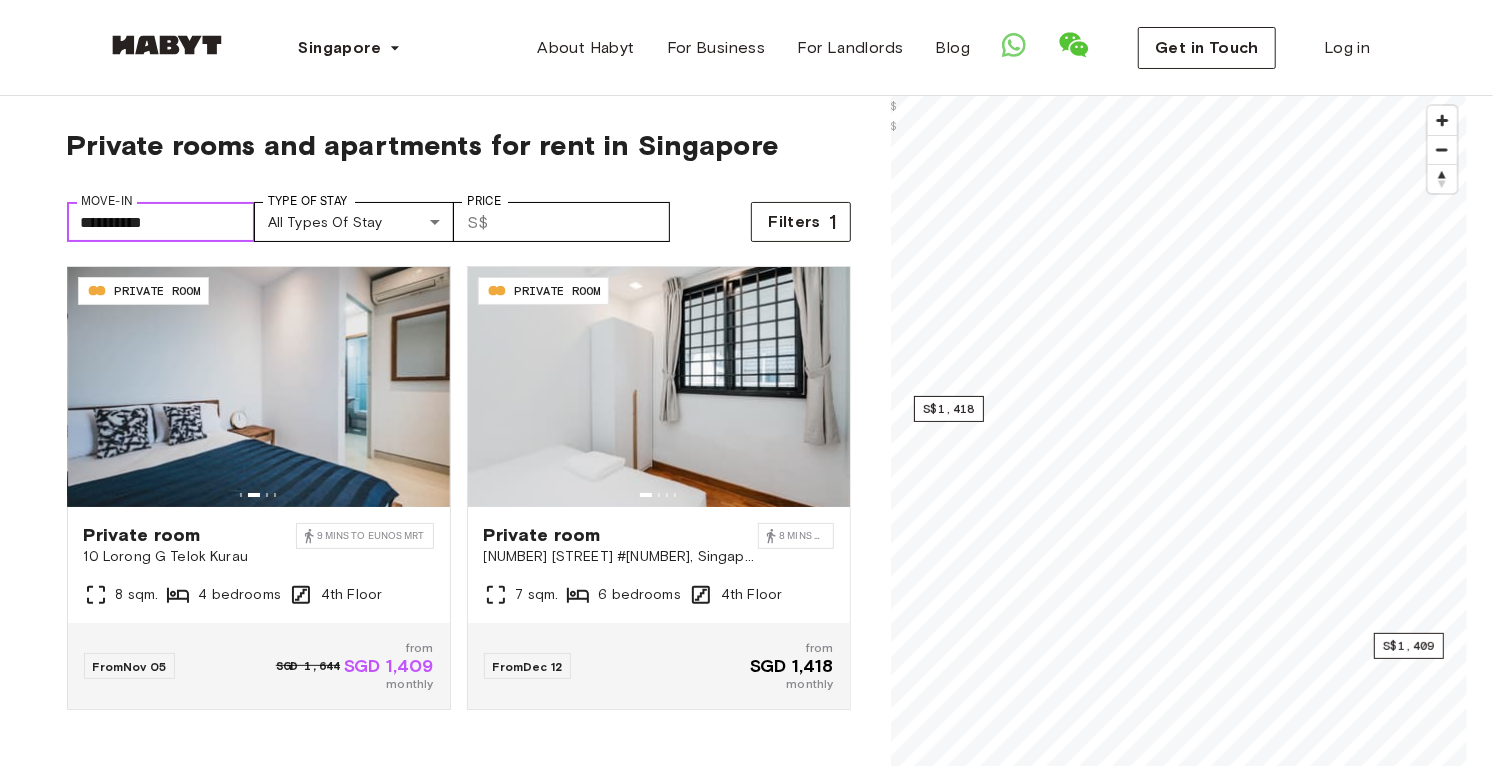 scroll, scrollTop: 0, scrollLeft: 0, axis: both 